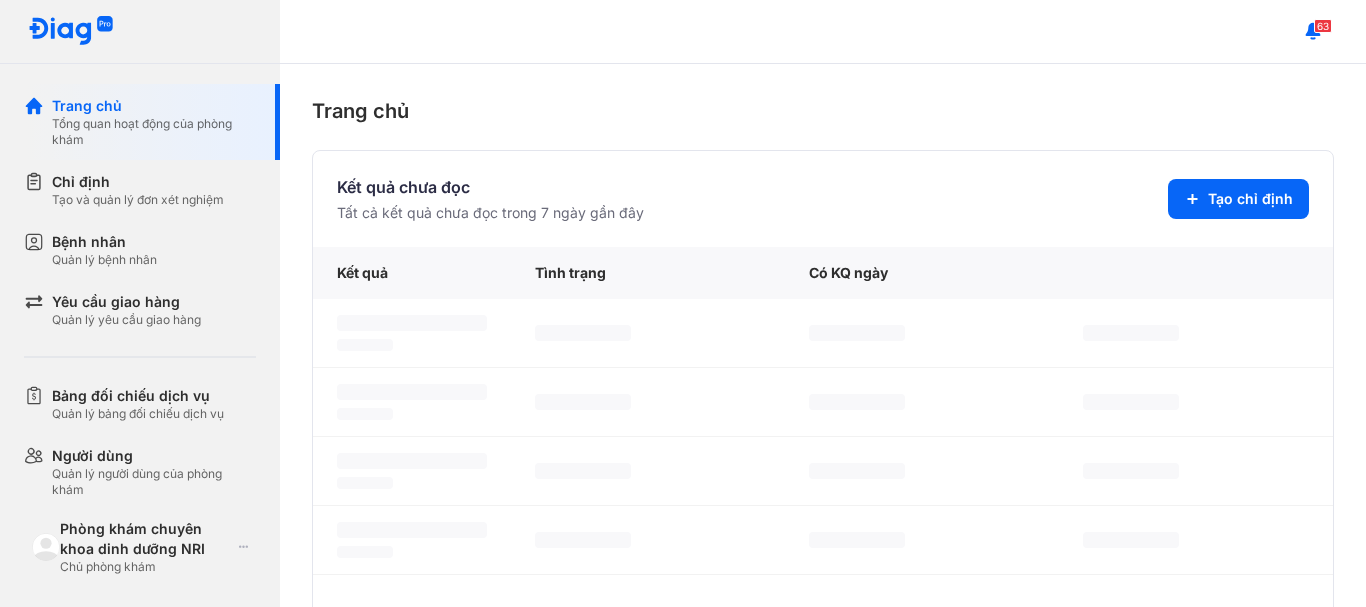 scroll, scrollTop: 0, scrollLeft: 0, axis: both 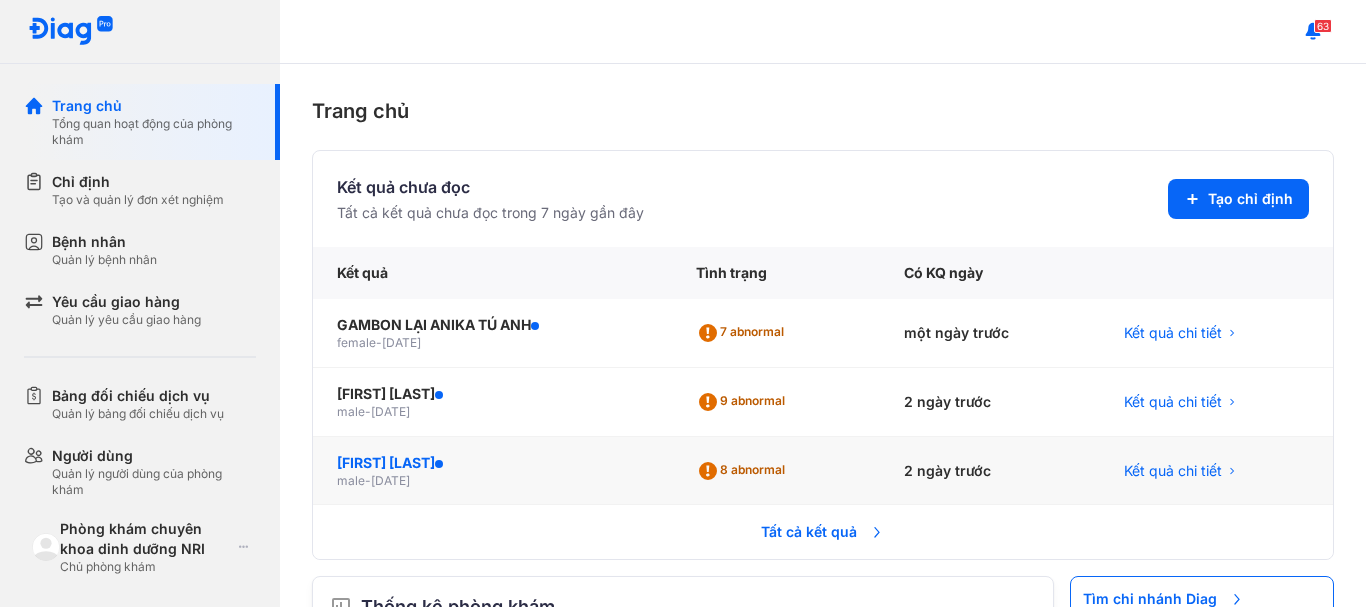 click on "[FIRST] [LAST]" 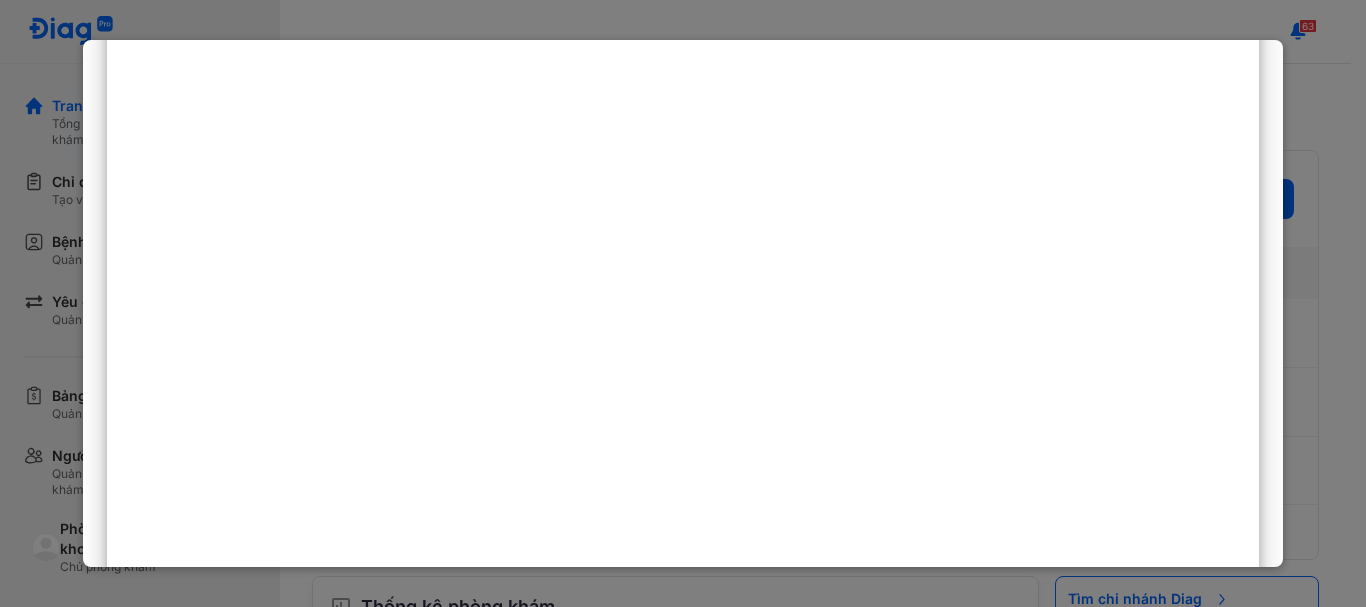 scroll, scrollTop: 366, scrollLeft: 0, axis: vertical 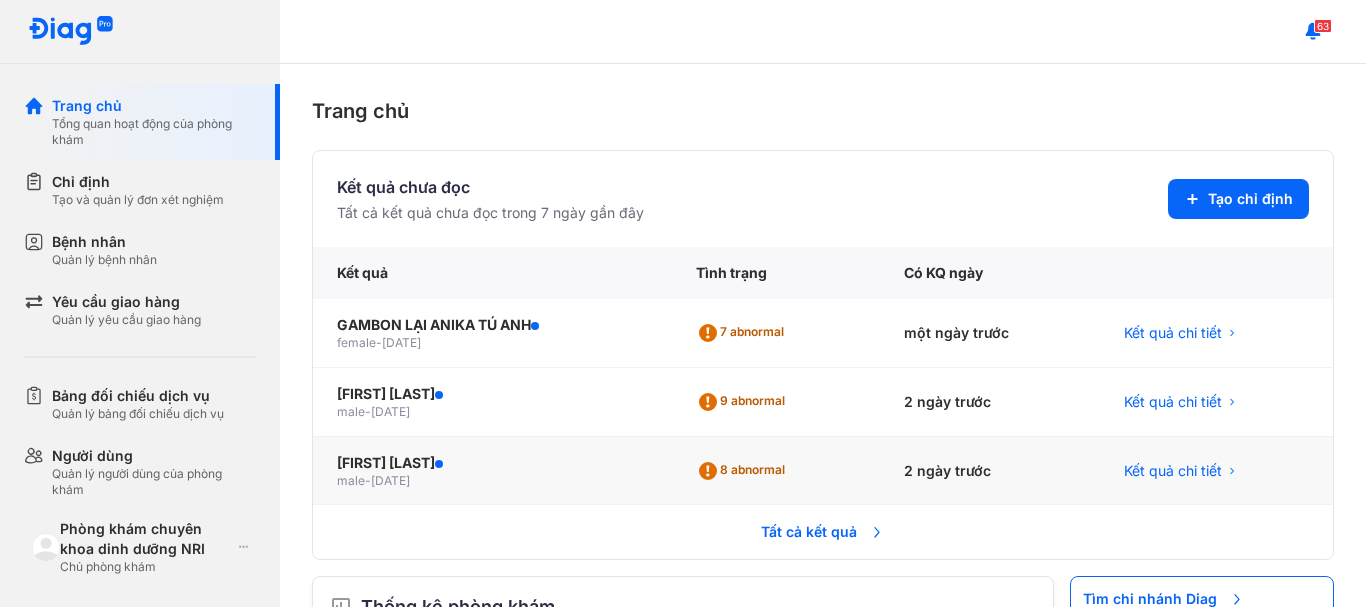 click on "8 abnormal" 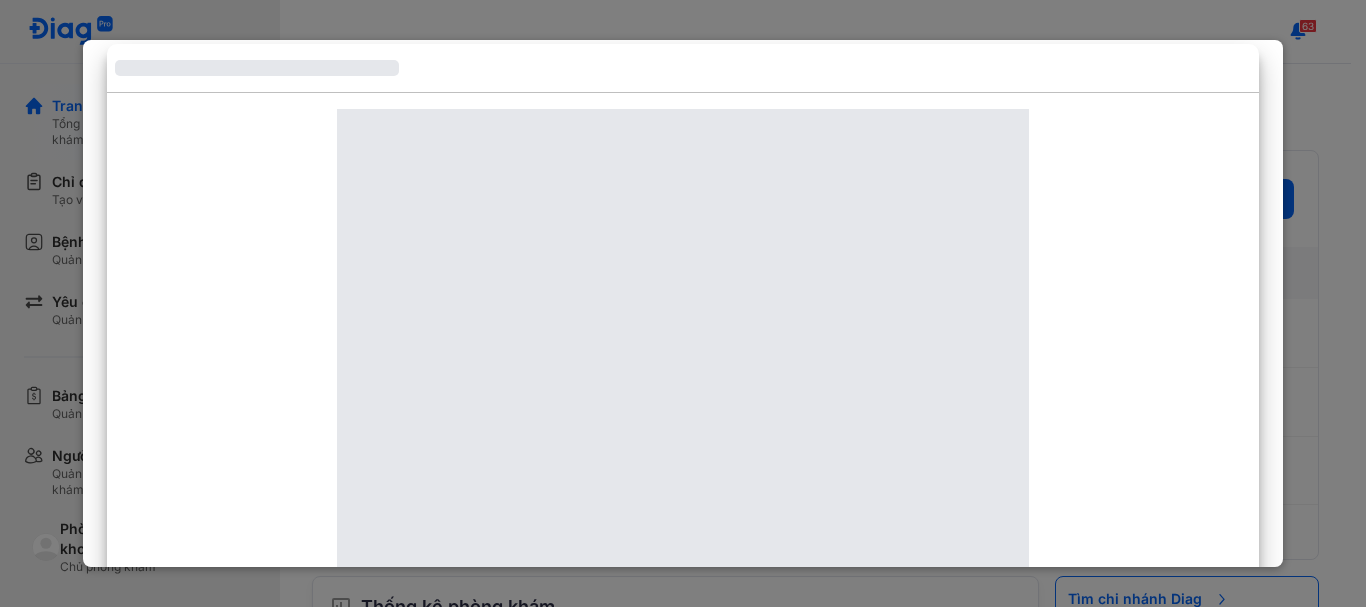 scroll, scrollTop: 212, scrollLeft: 0, axis: vertical 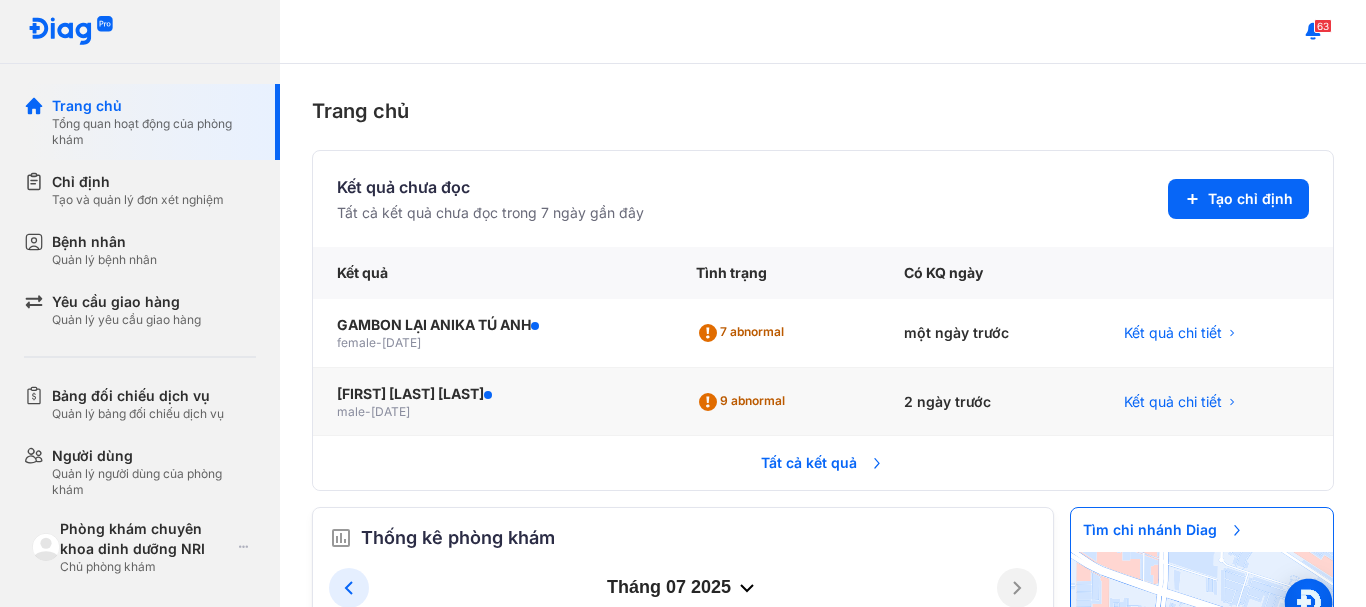 click on "9 abnormal" 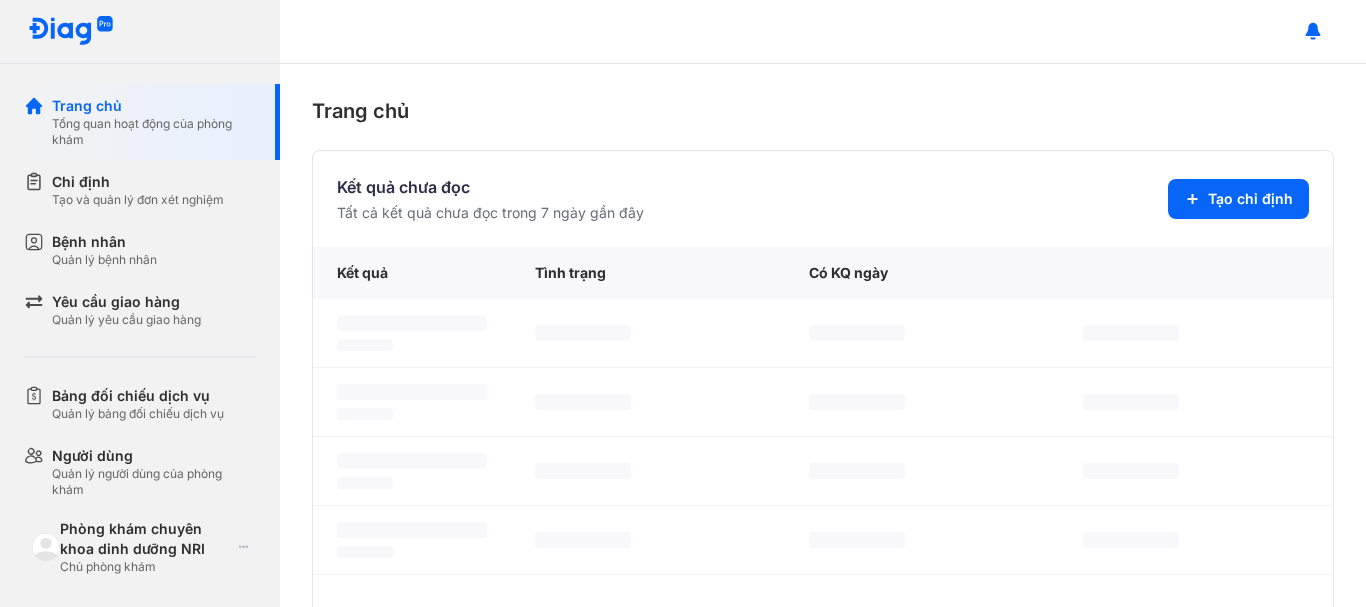 scroll, scrollTop: 0, scrollLeft: 0, axis: both 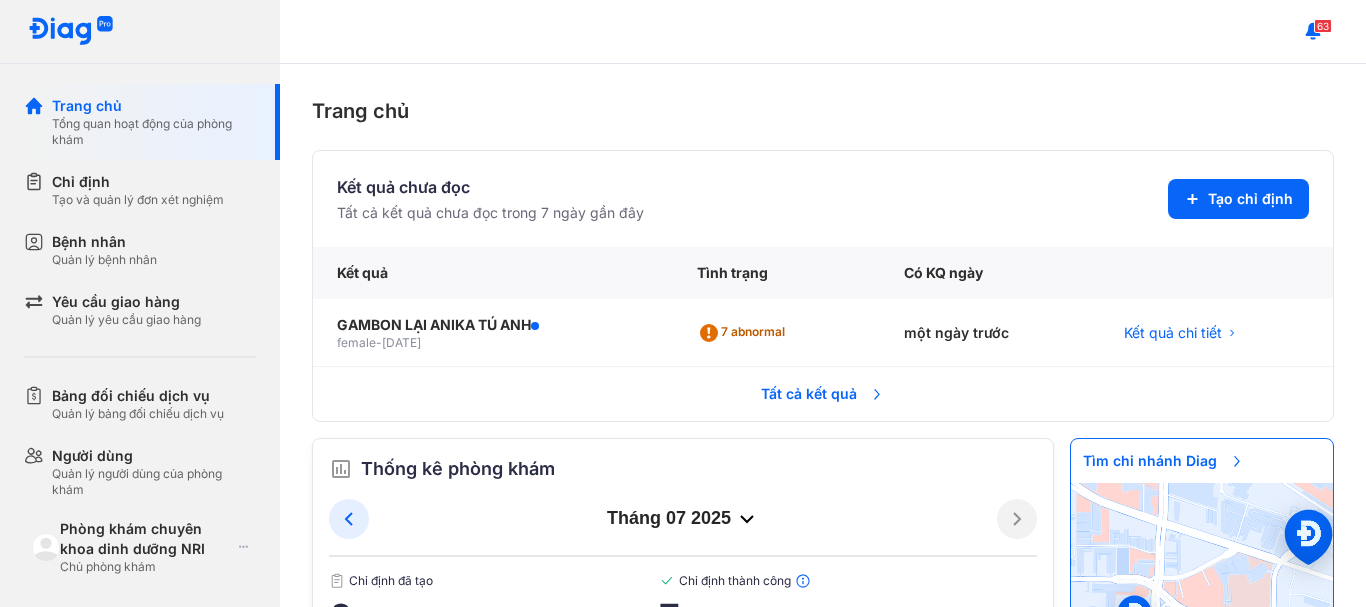 click on "Tất cả kết quả" at bounding box center [823, 394] 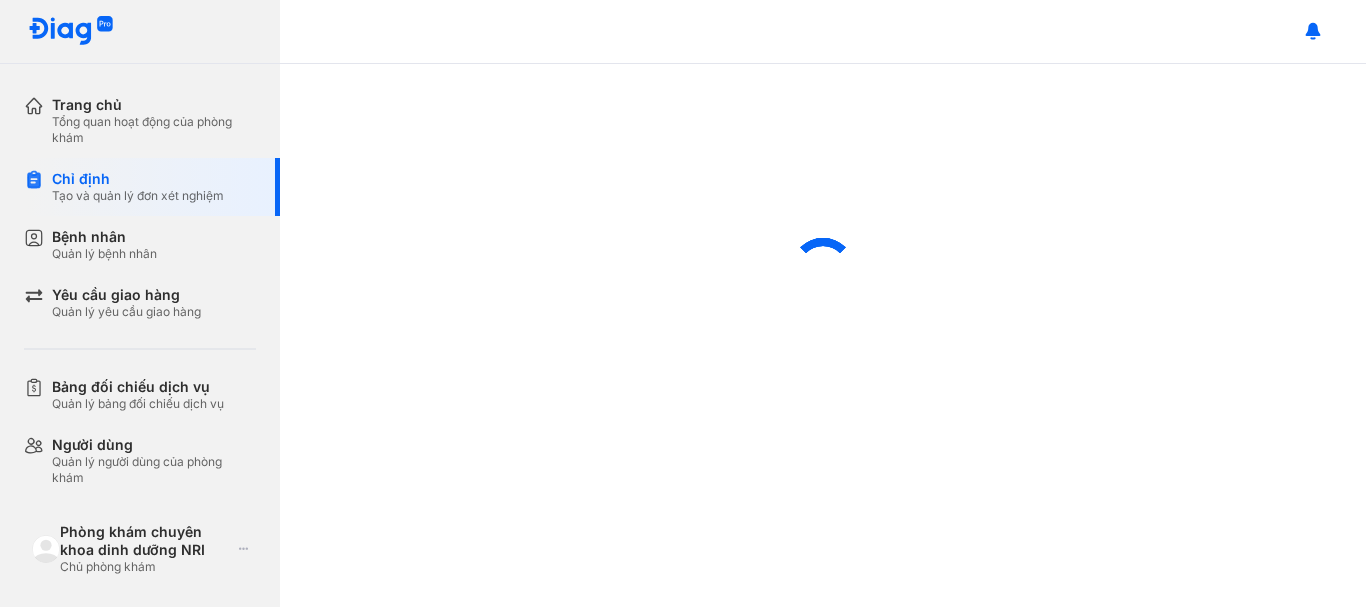 scroll, scrollTop: 0, scrollLeft: 0, axis: both 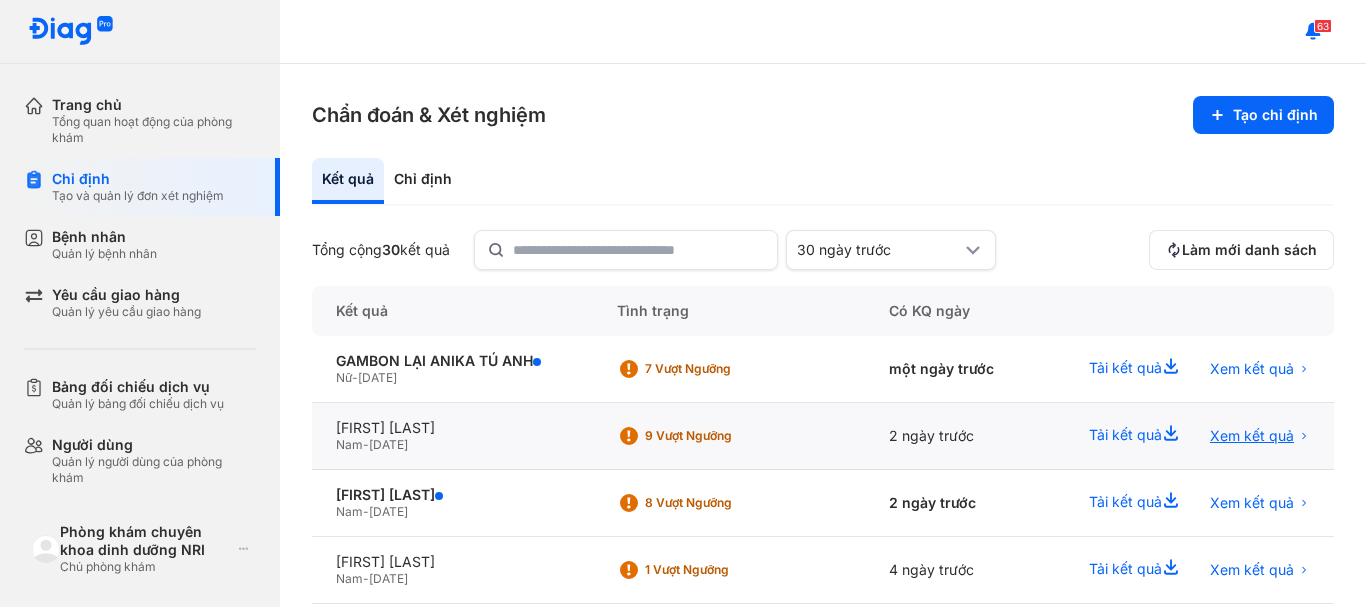 click on "Xem kết quả" at bounding box center (1252, 436) 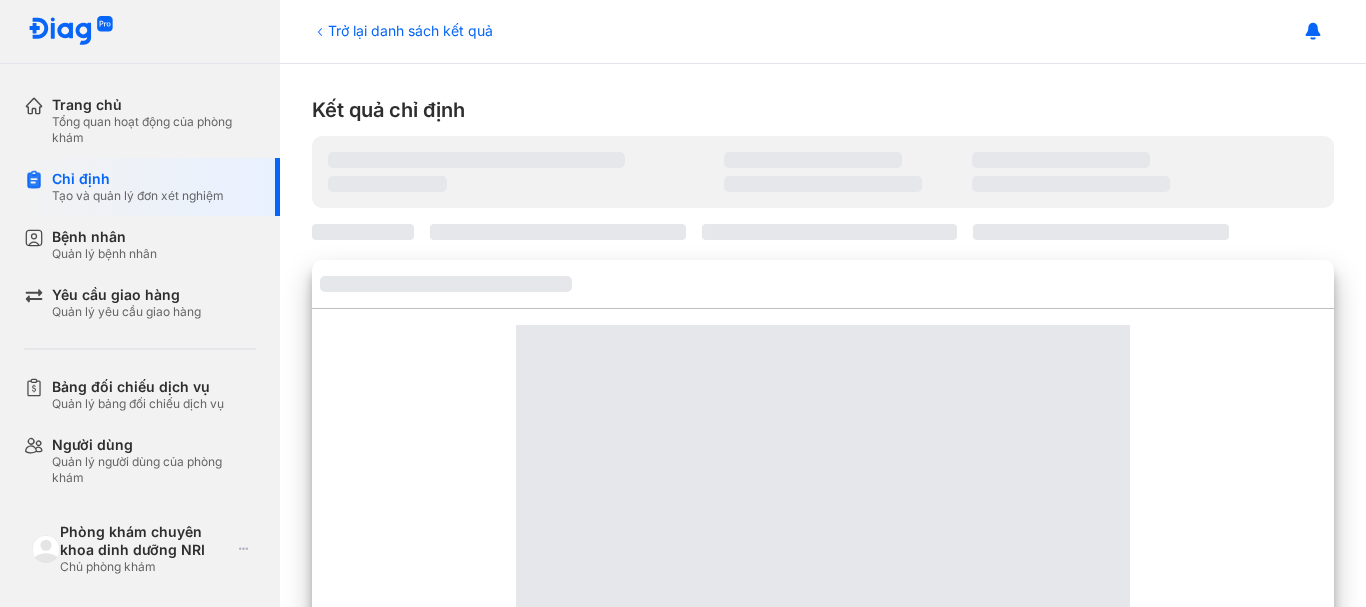 scroll, scrollTop: 0, scrollLeft: 0, axis: both 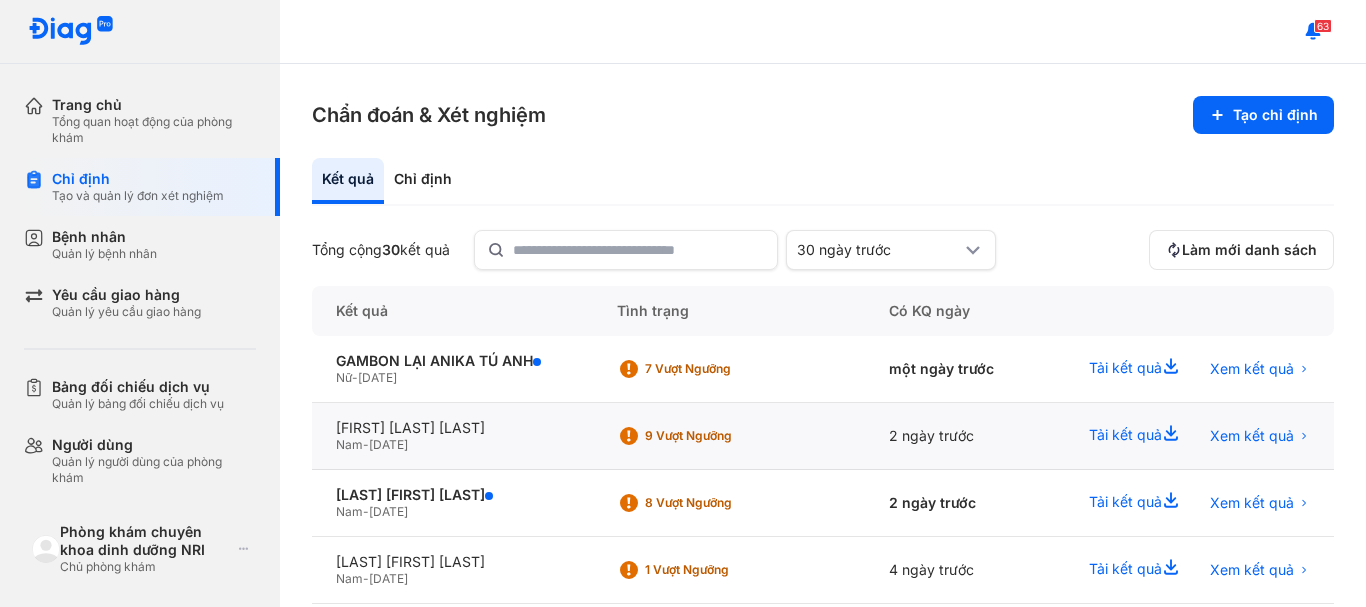 click on "9 Vượt ngưỡng" 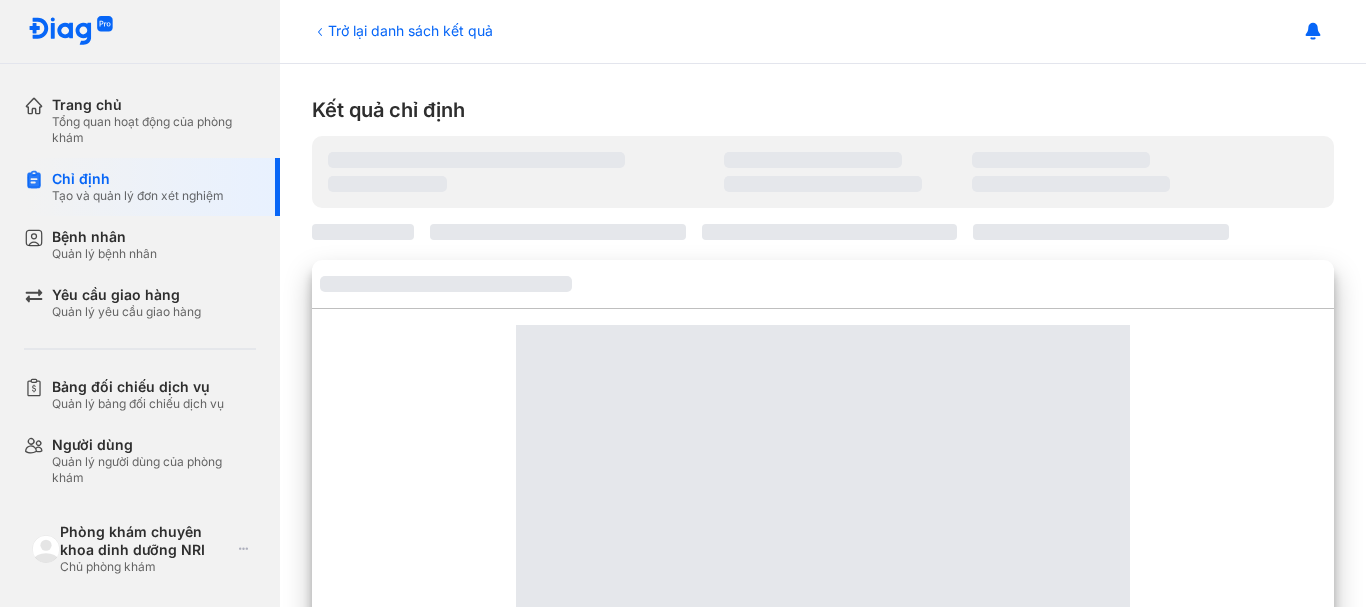 scroll, scrollTop: 0, scrollLeft: 0, axis: both 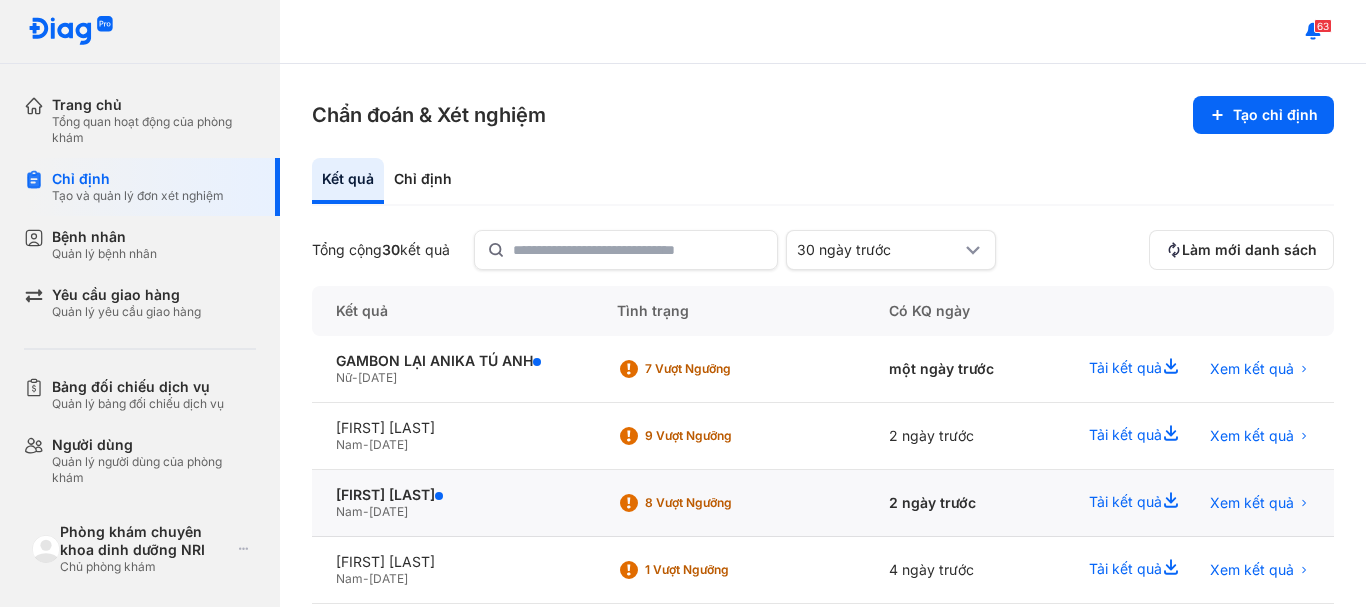 click on "8 Vượt ngưỡng" 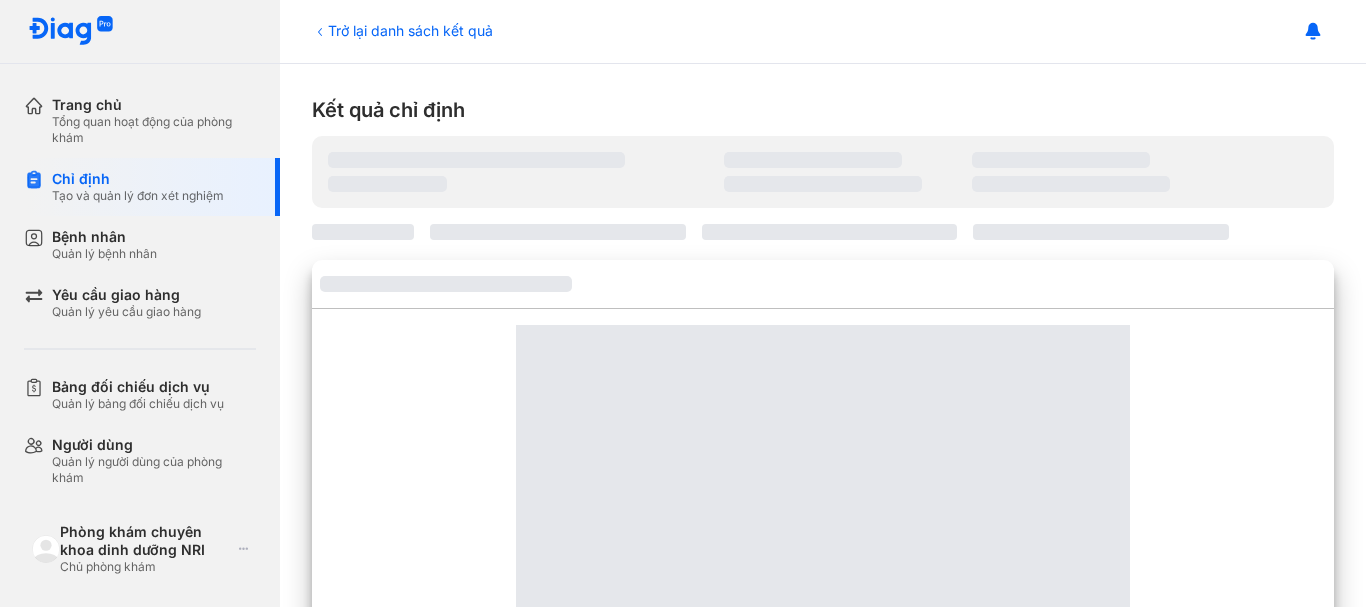 scroll, scrollTop: 0, scrollLeft: 0, axis: both 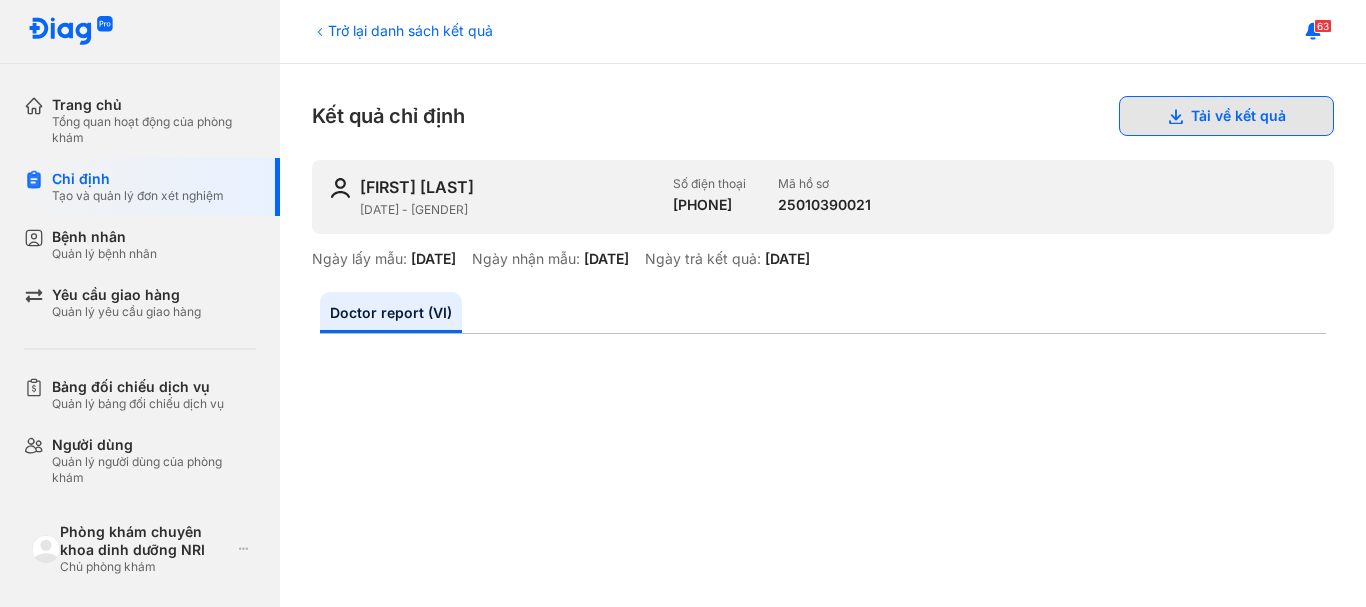 click on "Tải về kết quả" at bounding box center [1226, 116] 